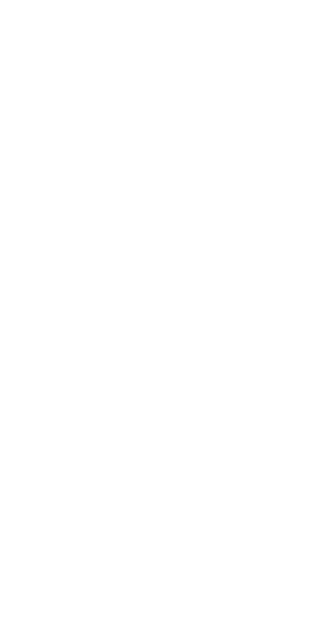scroll, scrollTop: 0, scrollLeft: 0, axis: both 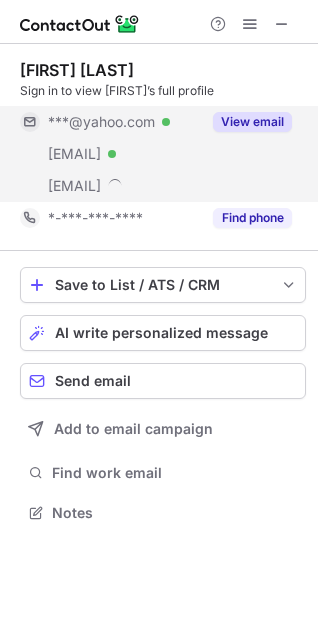 click on "View email" at bounding box center (252, 122) 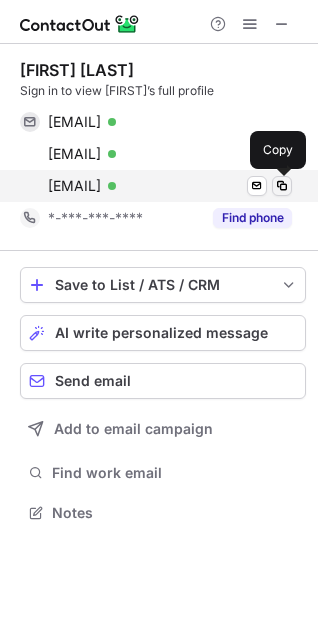 click at bounding box center (282, 186) 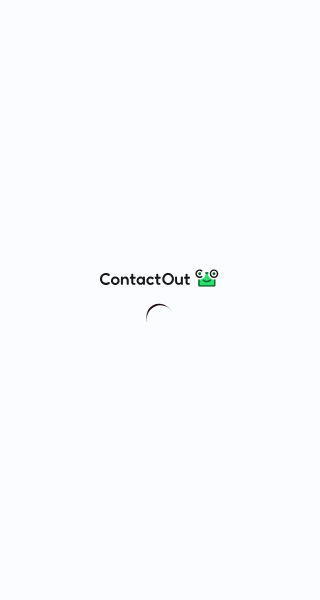 scroll, scrollTop: 0, scrollLeft: 0, axis: both 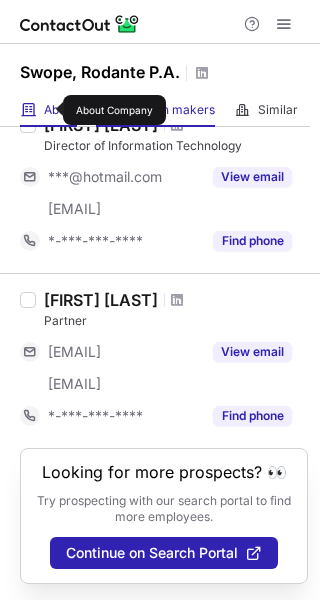 click on "About" at bounding box center [60, 110] 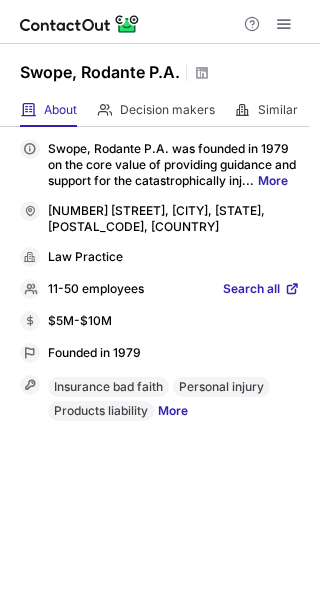 click on "Search all" at bounding box center (251, 290) 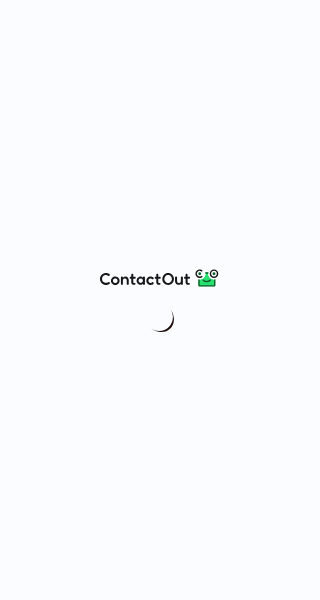 scroll, scrollTop: 0, scrollLeft: 0, axis: both 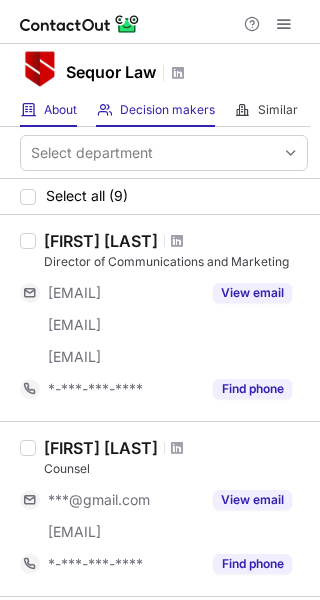 click on "About About Company" at bounding box center (48, 110) 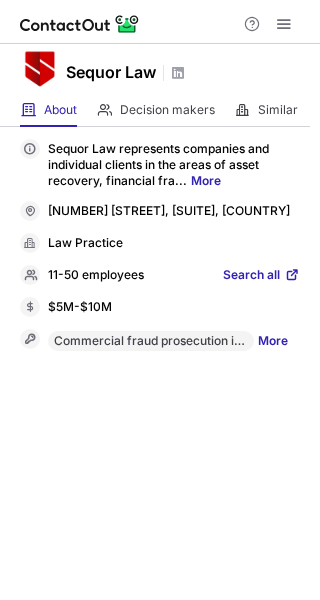 click on "Search all" at bounding box center (251, 276) 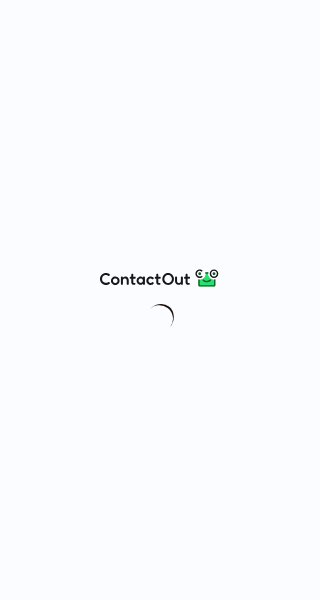 scroll, scrollTop: 0, scrollLeft: 0, axis: both 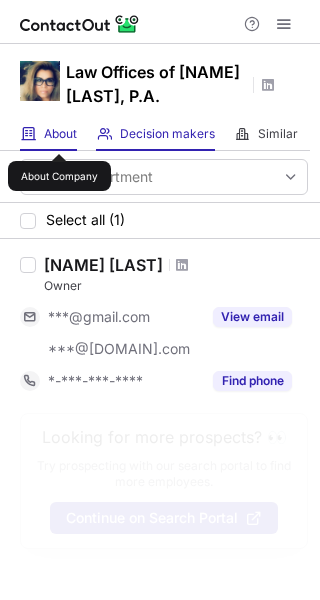 click on "About" at bounding box center [60, 134] 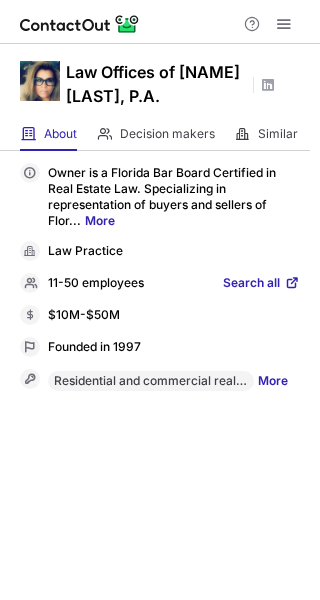 click on "Search all" at bounding box center (251, 284) 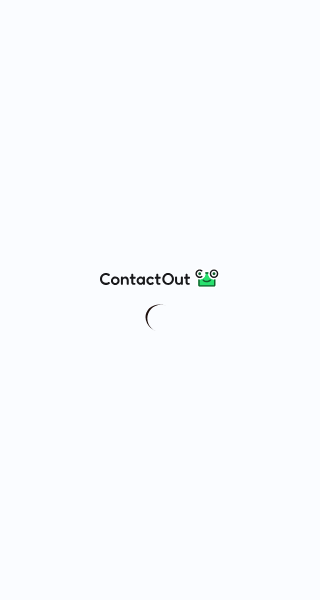 scroll, scrollTop: 0, scrollLeft: 0, axis: both 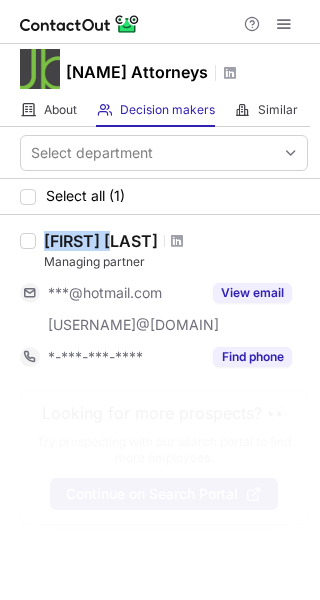 drag, startPoint x: 46, startPoint y: 243, endPoint x: 114, endPoint y: 243, distance: 68 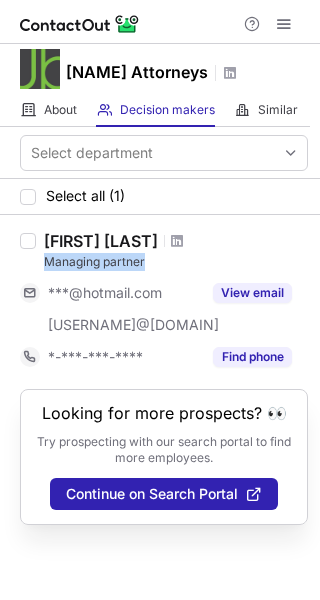 drag, startPoint x: 153, startPoint y: 263, endPoint x: 45, endPoint y: 269, distance: 108.16654 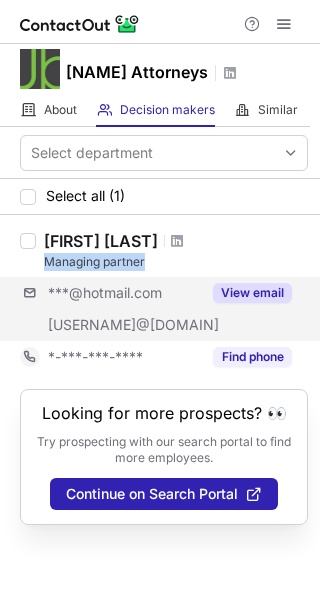 copy on "Managing partner" 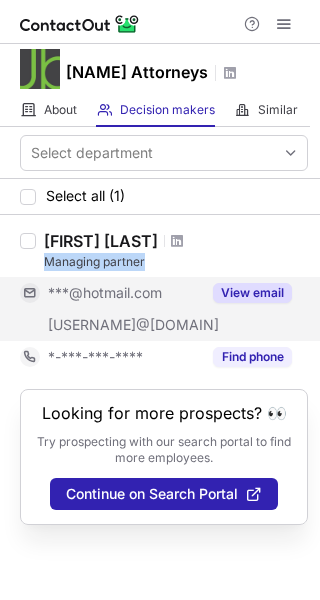 click on "View email" at bounding box center [252, 293] 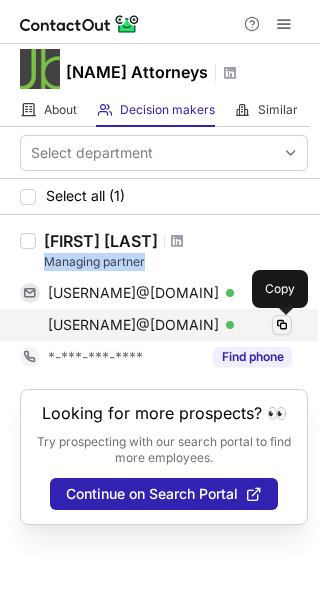click at bounding box center (282, 325) 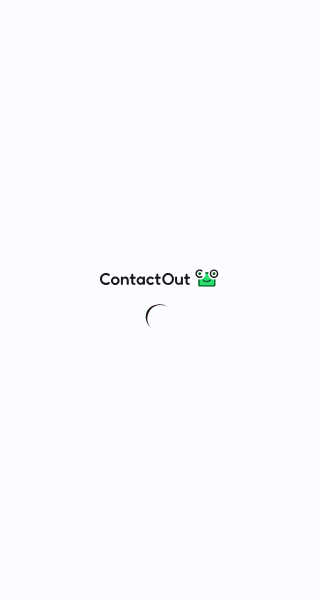 scroll, scrollTop: 0, scrollLeft: 0, axis: both 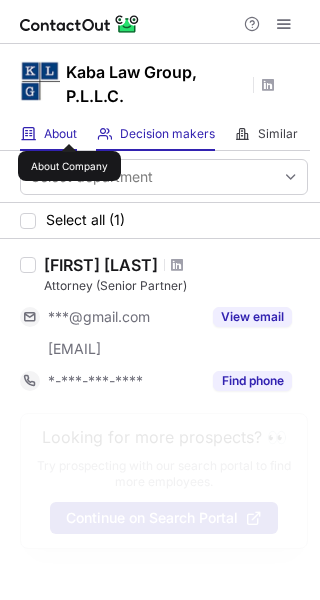 click on "About About Company" at bounding box center (48, 134) 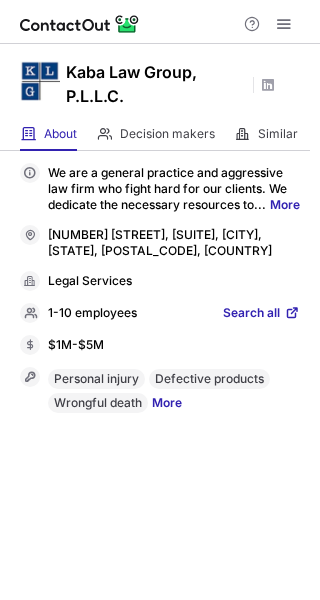 click on "Search all" at bounding box center [251, 314] 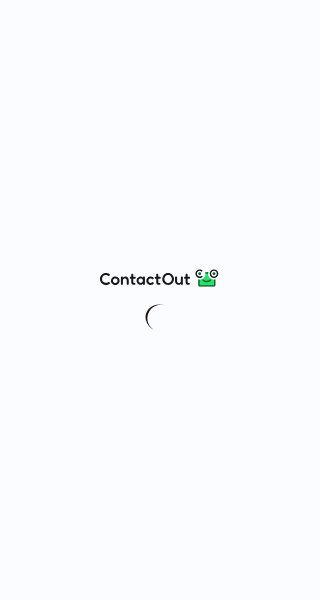 scroll, scrollTop: 0, scrollLeft: 0, axis: both 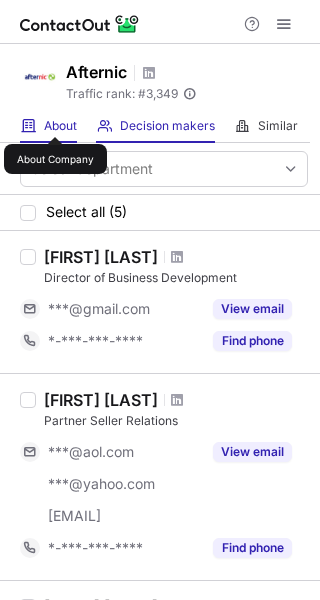 click on "About" at bounding box center [60, 126] 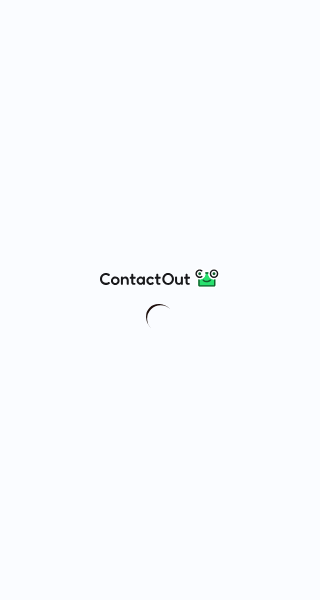 scroll, scrollTop: 0, scrollLeft: 0, axis: both 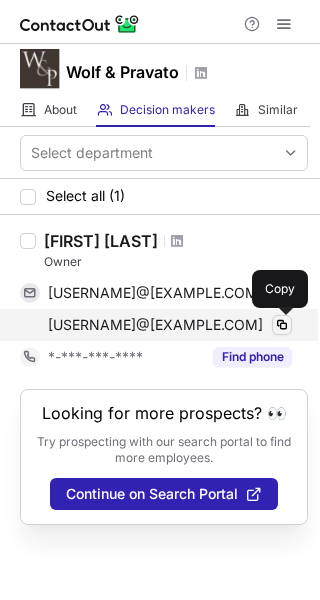 click at bounding box center [282, 325] 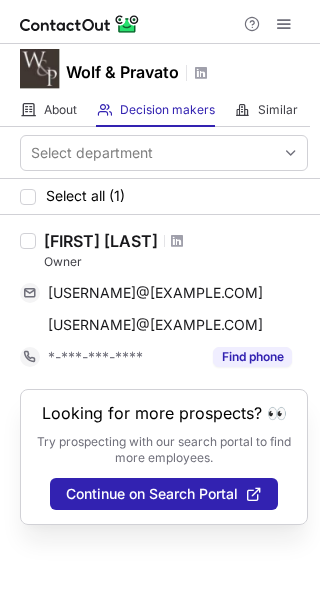 drag, startPoint x: 168, startPoint y: 233, endPoint x: 43, endPoint y: 240, distance: 125.19585 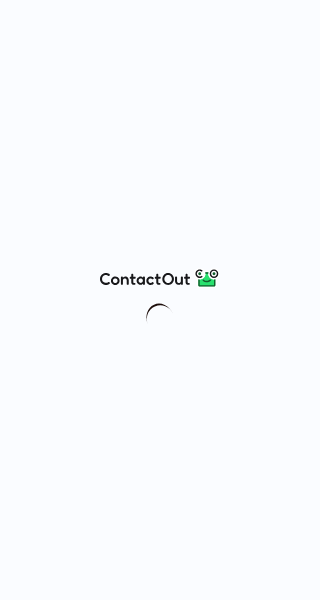 scroll, scrollTop: 0, scrollLeft: 0, axis: both 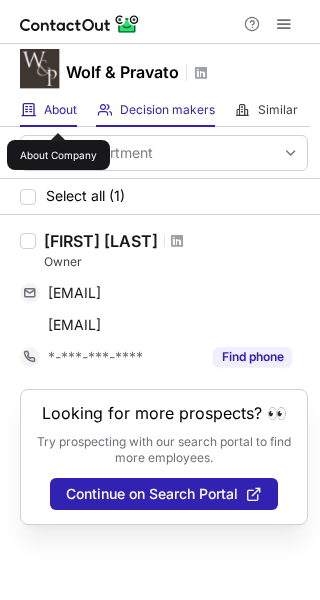click on "About" at bounding box center [60, 110] 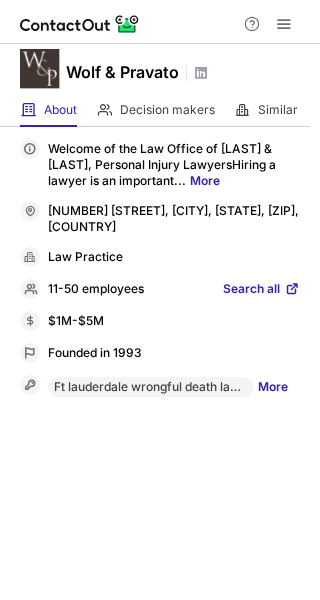 click on "Search all" at bounding box center (251, 290) 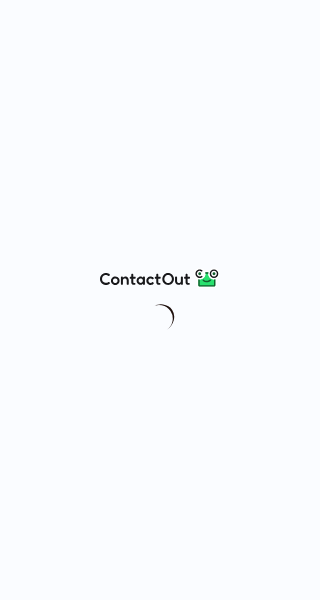 scroll, scrollTop: 0, scrollLeft: 0, axis: both 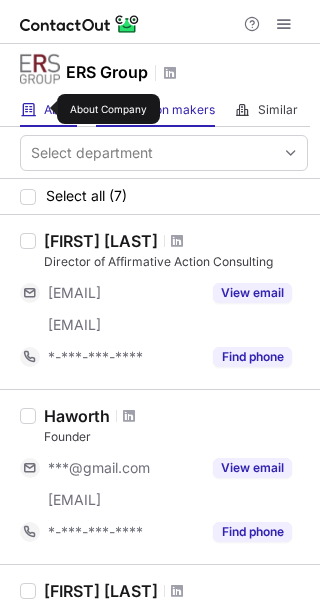click on "About" at bounding box center [60, 110] 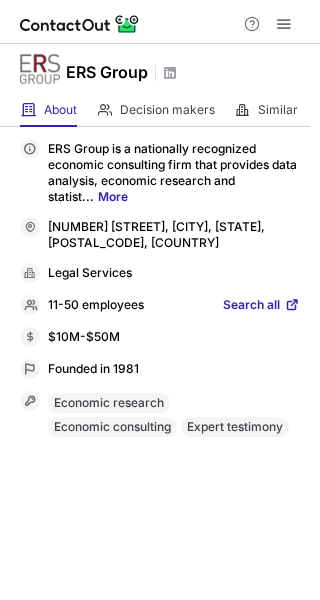 click on "Search all" at bounding box center [251, 306] 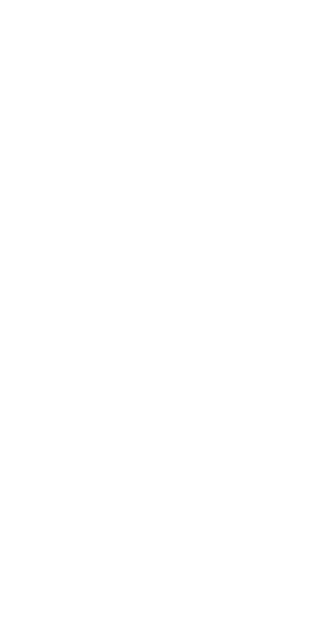 scroll, scrollTop: 0, scrollLeft: 0, axis: both 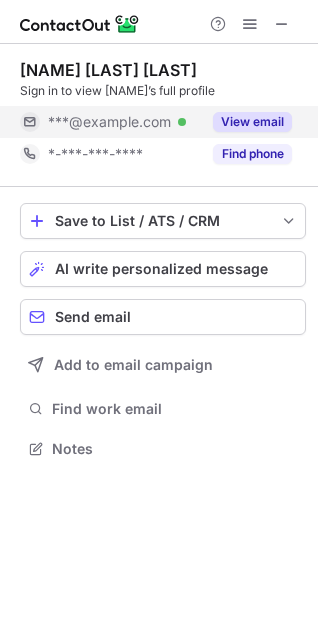 click on "View email" at bounding box center (252, 122) 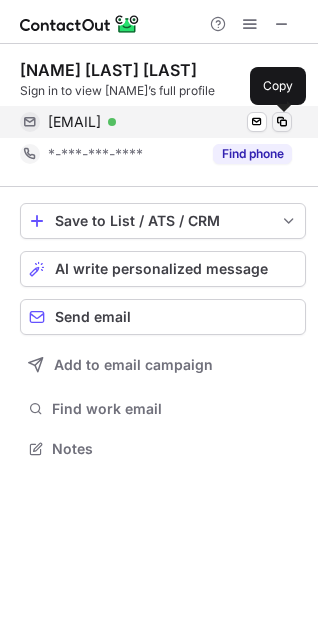 click at bounding box center [282, 122] 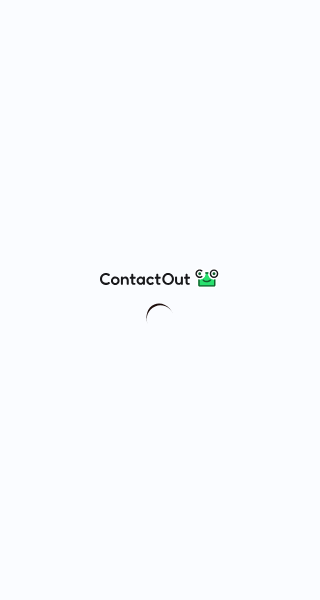 scroll, scrollTop: 0, scrollLeft: 0, axis: both 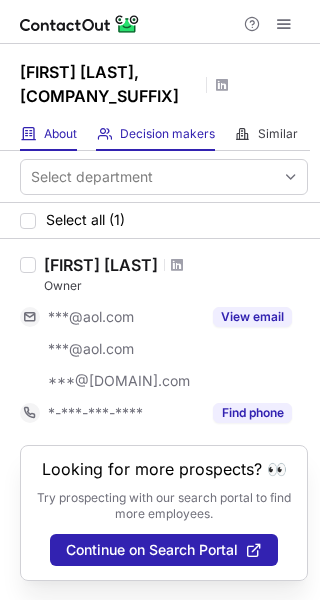 click on "About About Company" at bounding box center [48, 134] 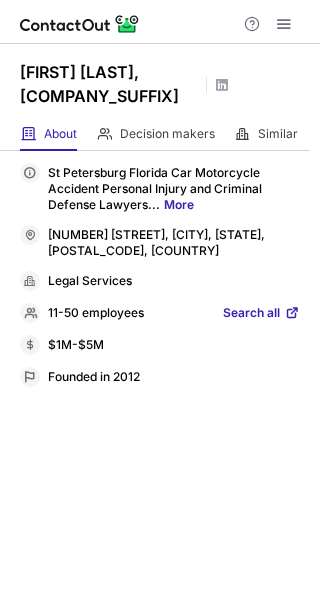 click on "Search all" at bounding box center (251, 314) 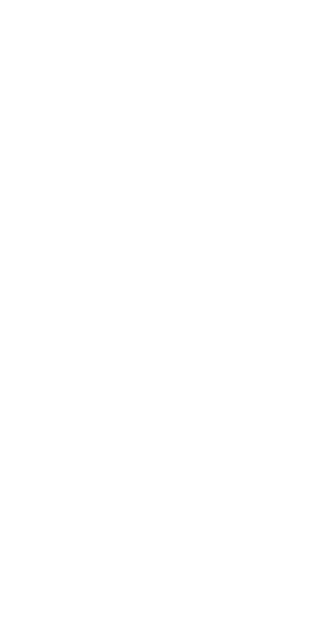 scroll, scrollTop: 0, scrollLeft: 0, axis: both 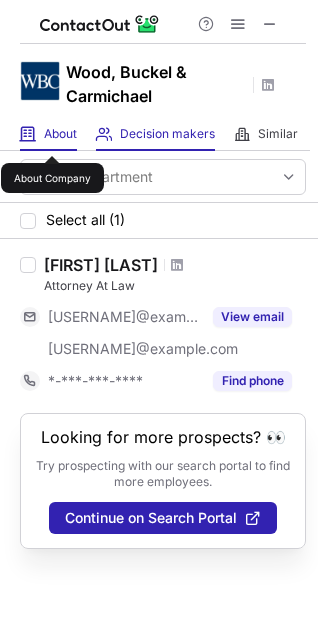 click on "About" at bounding box center [60, 134] 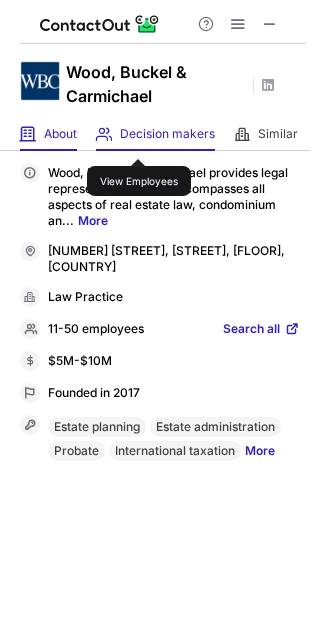 click on "Decision makers" at bounding box center (167, 134) 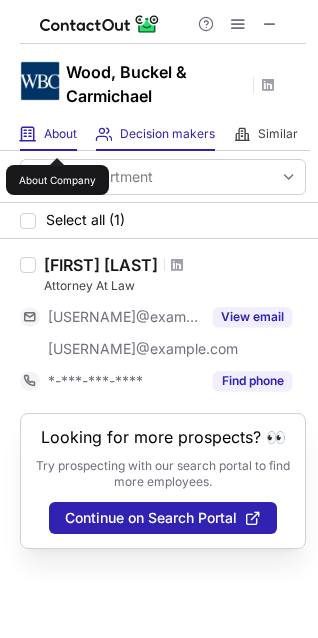 click on "About" at bounding box center (60, 134) 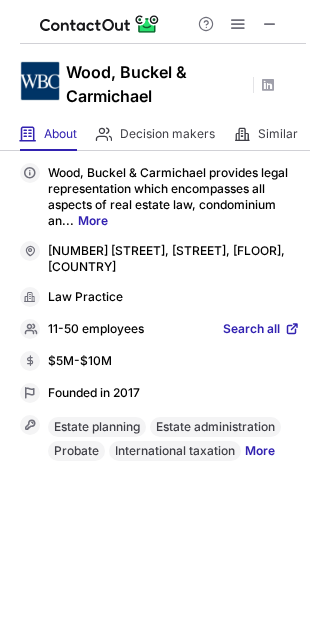 click on "Search all" at bounding box center [251, 330] 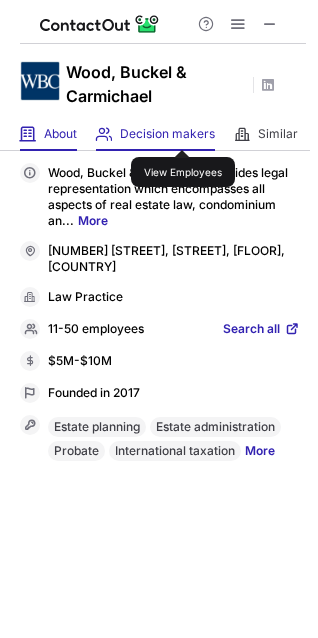 click on "Decision makers" at bounding box center (167, 134) 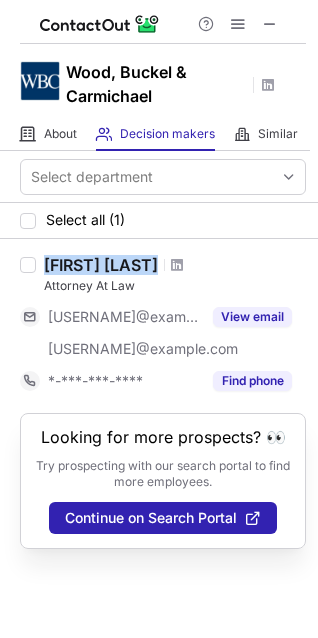drag, startPoint x: 160, startPoint y: 265, endPoint x: 45, endPoint y: 271, distance: 115.15642 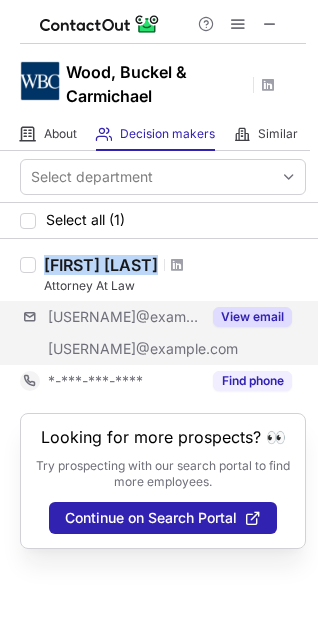 copy on "Richard Cimino" 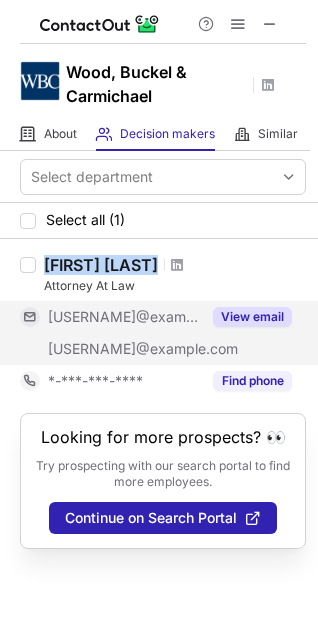 click on "View email" at bounding box center [252, 317] 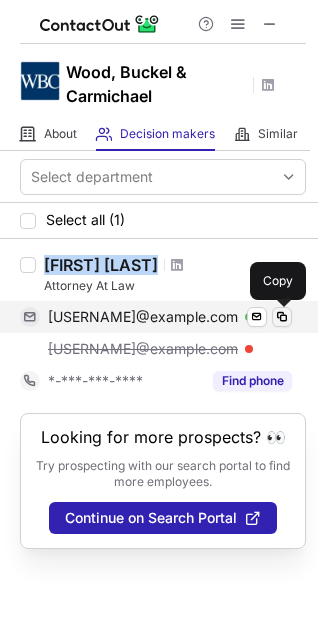 click at bounding box center [282, 317] 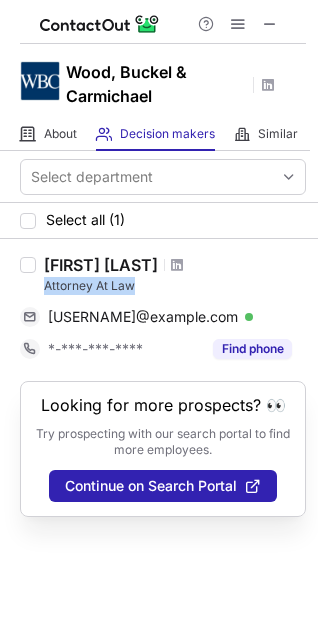 drag, startPoint x: 99, startPoint y: 288, endPoint x: 44, endPoint y: 288, distance: 55 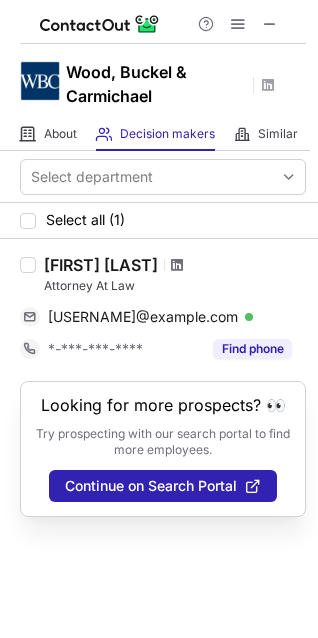 click at bounding box center [177, 265] 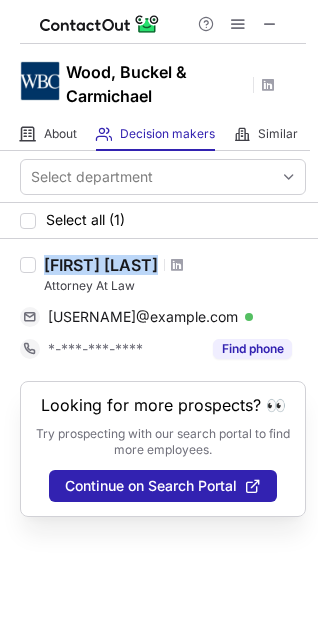 drag, startPoint x: 47, startPoint y: 257, endPoint x: 159, endPoint y: 267, distance: 112.44554 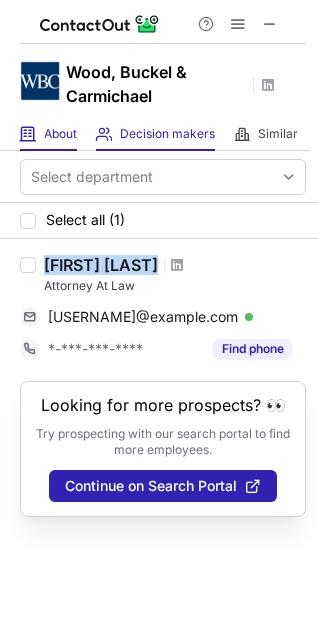 copy on "Richard Cimino" 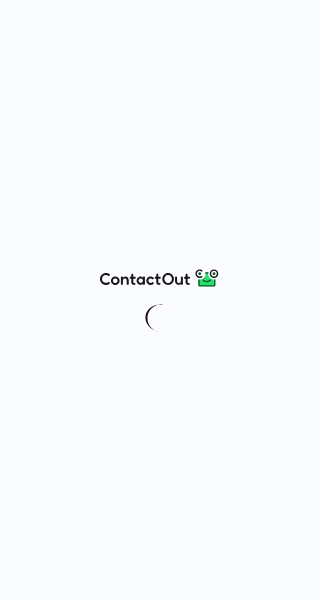 scroll, scrollTop: 0, scrollLeft: 0, axis: both 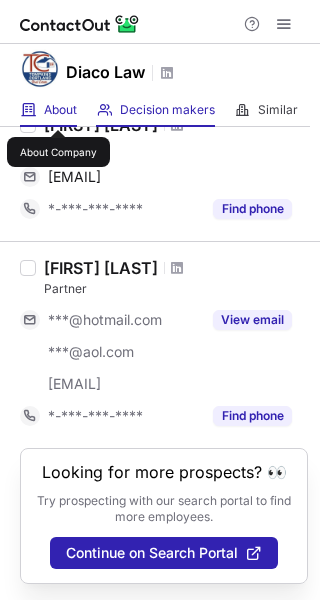 click on "About" at bounding box center (60, 110) 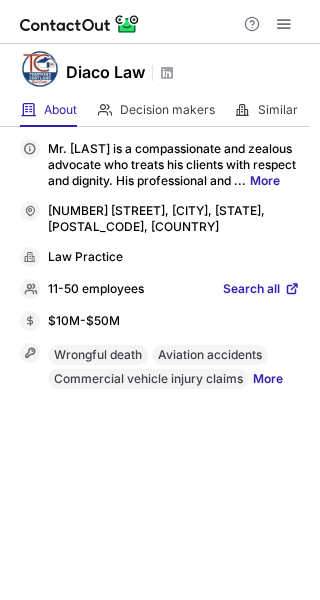 click on "Search all" at bounding box center [251, 290] 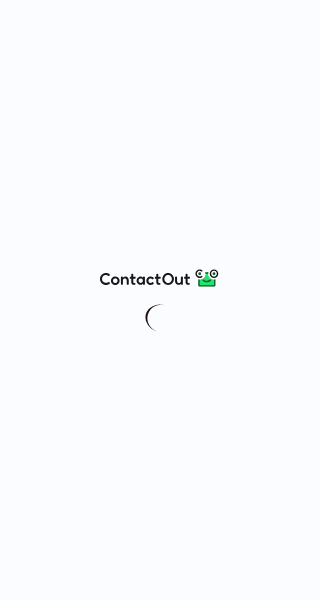 scroll, scrollTop: 0, scrollLeft: 0, axis: both 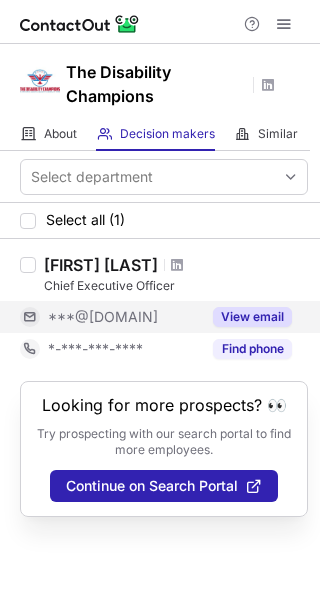 click on "View email" at bounding box center (252, 317) 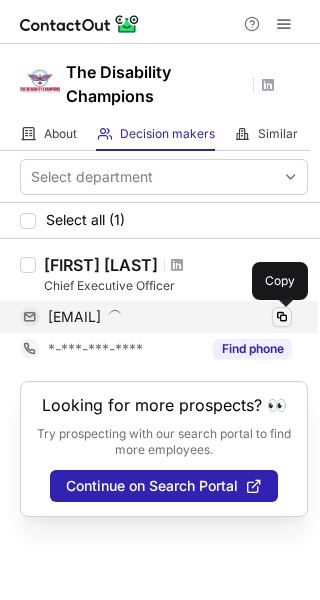 click at bounding box center (282, 317) 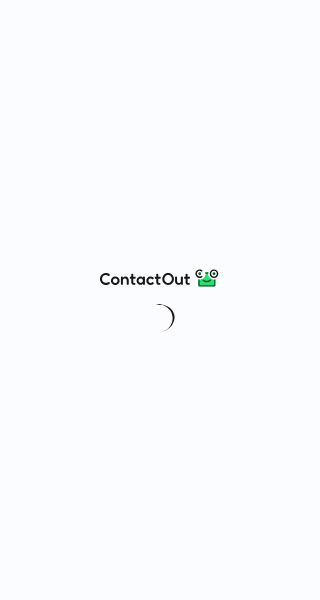 scroll, scrollTop: 0, scrollLeft: 0, axis: both 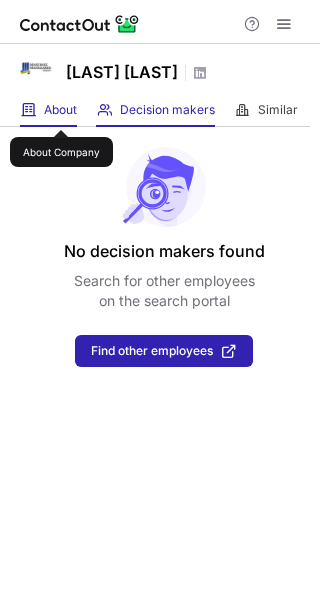 click on "About" at bounding box center (60, 110) 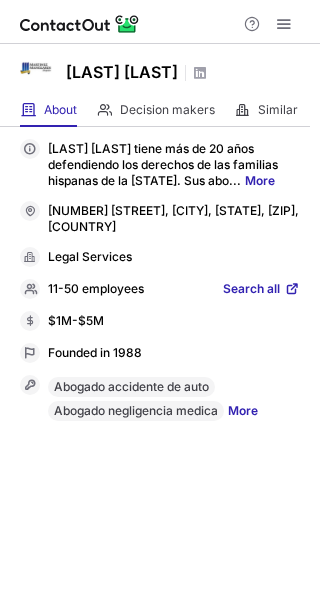 click on "Search all" at bounding box center [251, 290] 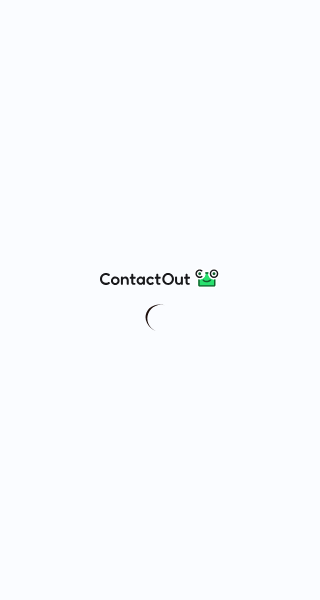 scroll, scrollTop: 0, scrollLeft: 0, axis: both 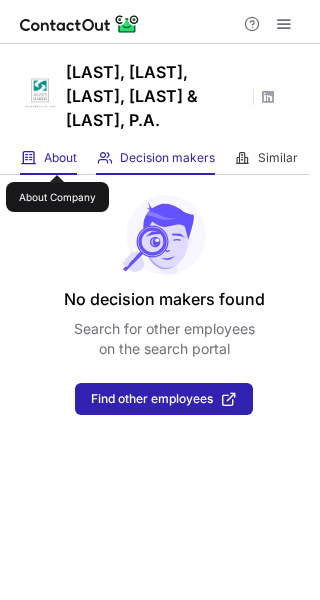 click on "About" at bounding box center [60, 158] 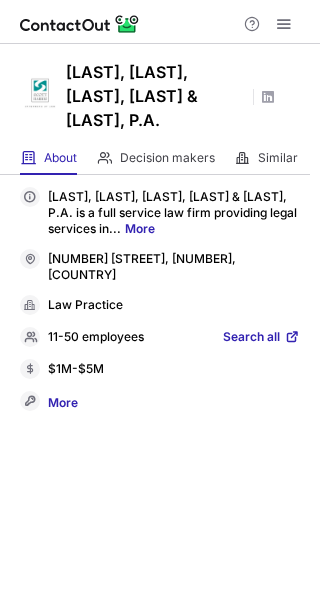 click on "Search all" at bounding box center (251, 338) 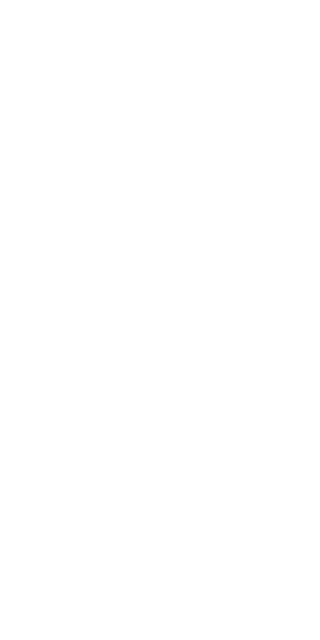 scroll, scrollTop: 0, scrollLeft: 0, axis: both 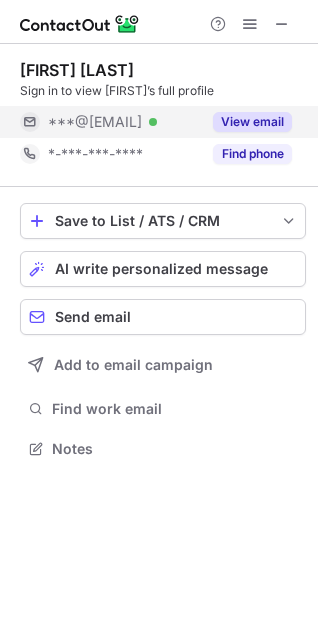 click on "View email" at bounding box center [252, 122] 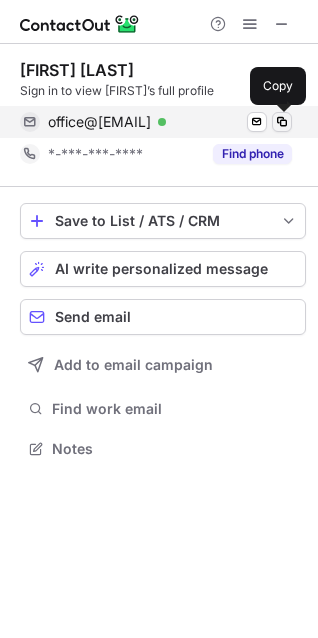 click at bounding box center [282, 122] 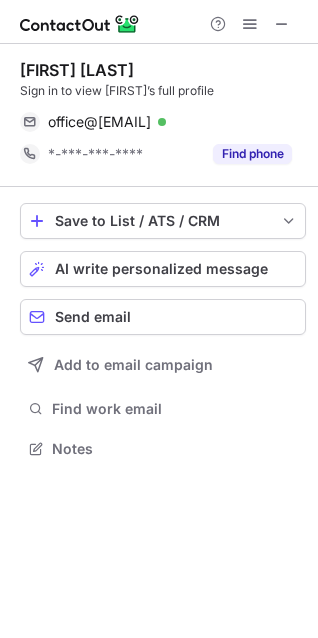 type 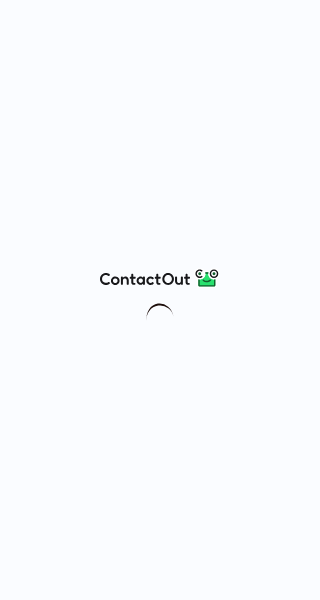 scroll, scrollTop: 0, scrollLeft: 0, axis: both 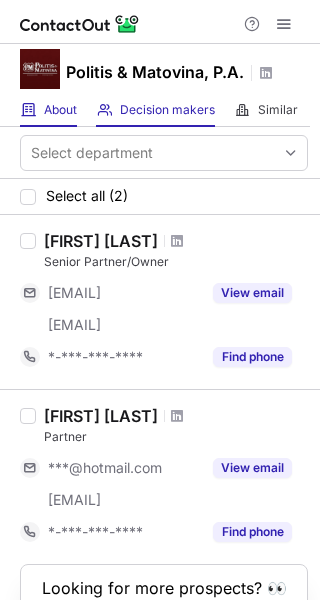 click on "About About Company" at bounding box center [48, 110] 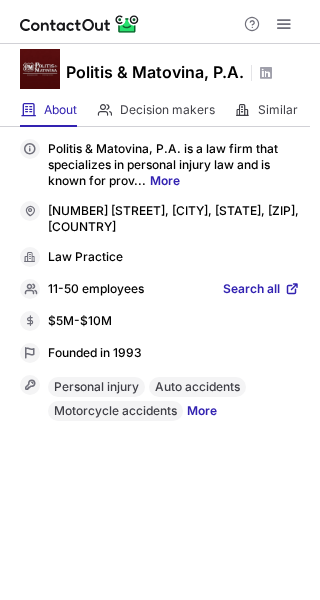 click on "Search all" at bounding box center (251, 290) 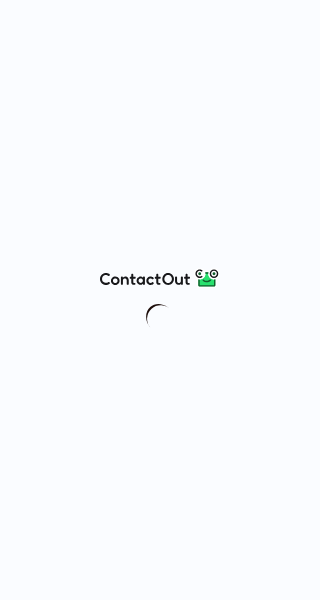 scroll, scrollTop: 0, scrollLeft: 0, axis: both 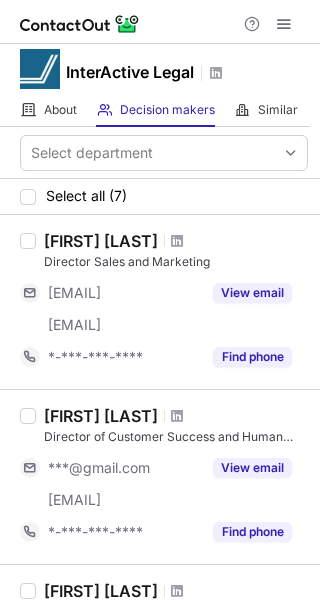 click on "Director of Customer Success and Human Resources" at bounding box center (176, 437) 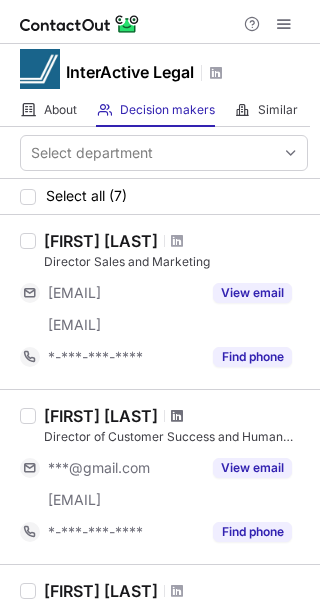 click at bounding box center [177, 416] 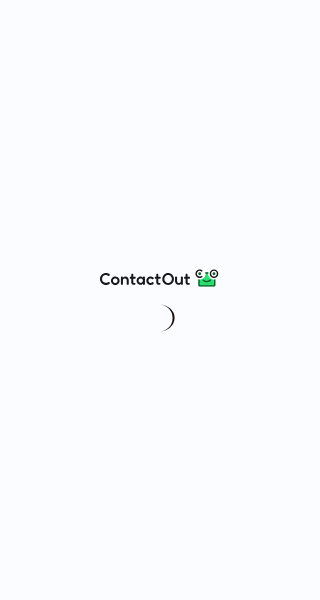 scroll, scrollTop: 0, scrollLeft: 0, axis: both 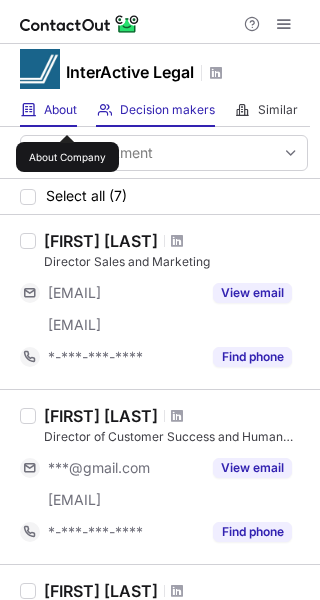 click on "About" at bounding box center (60, 110) 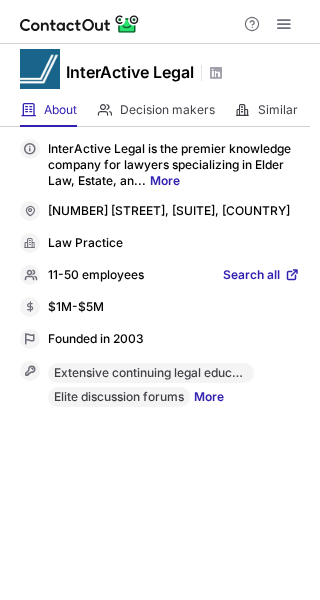 click on "Search all" at bounding box center [251, 276] 